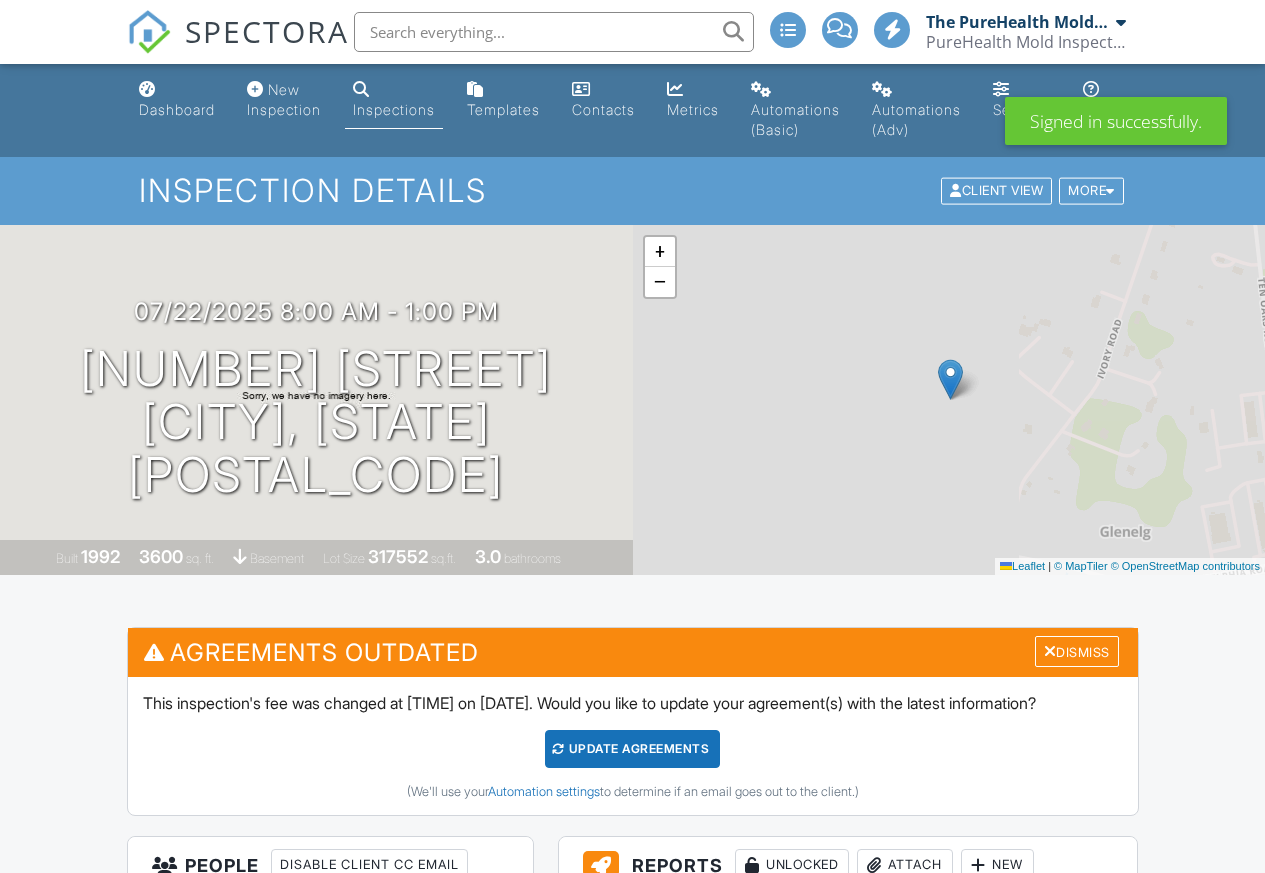 scroll, scrollTop: 0, scrollLeft: 0, axis: both 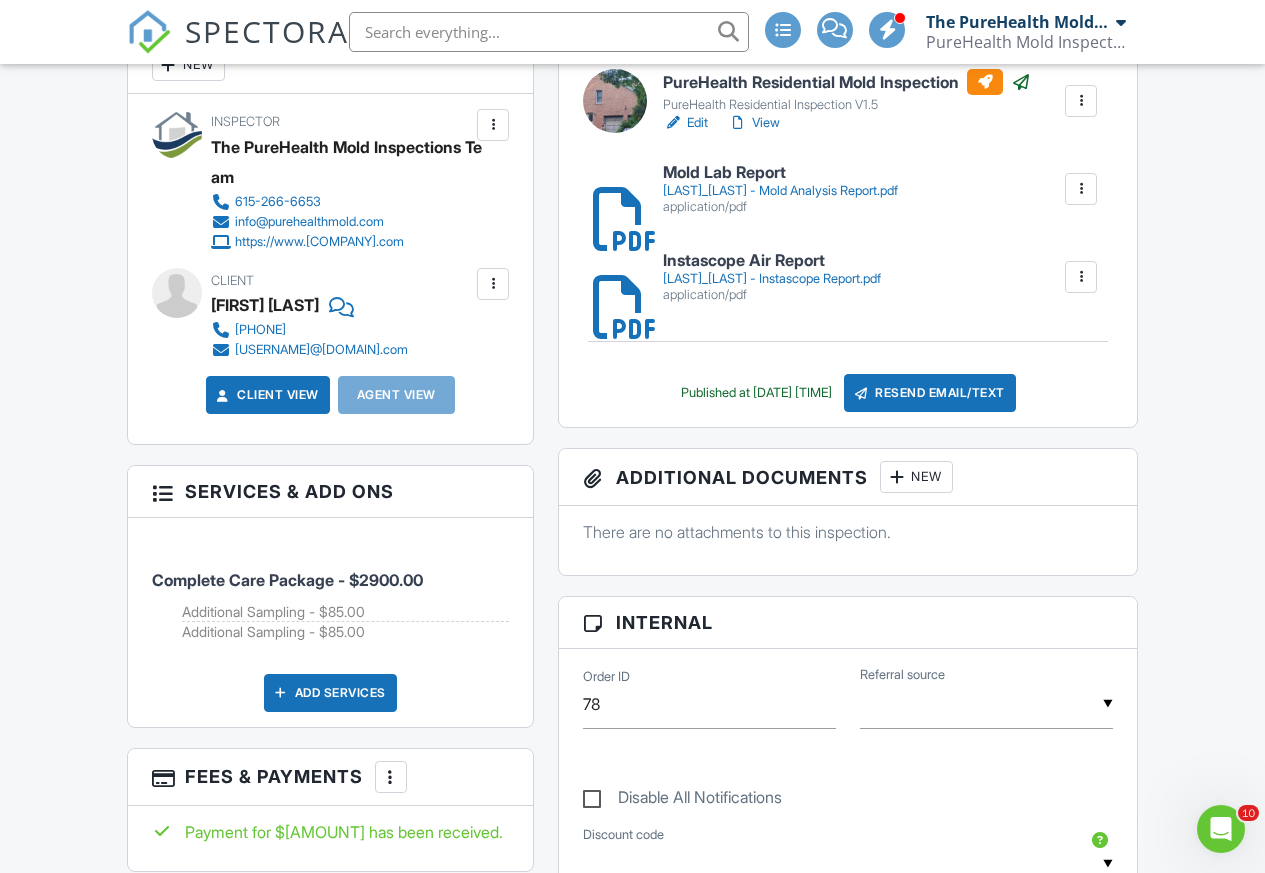 click on "PureHealth Residential Mold Inspection
PureHealth Residential Inspection V1.5
Edit
View
Copy
Reinspection Report
View Log
RRB Log
Delete
Mold Lab Report
Sherrie_Brown_-_Mold_Analysis_Report.pdf
application/pdf
Delete
Instascope Air Report
Sheralyn_Brown_-_Instascope_Report.pdf
application/pdf
Delete
Published at 07/31/2025 11:57 AM
Resend Email/Text" at bounding box center (848, 240) 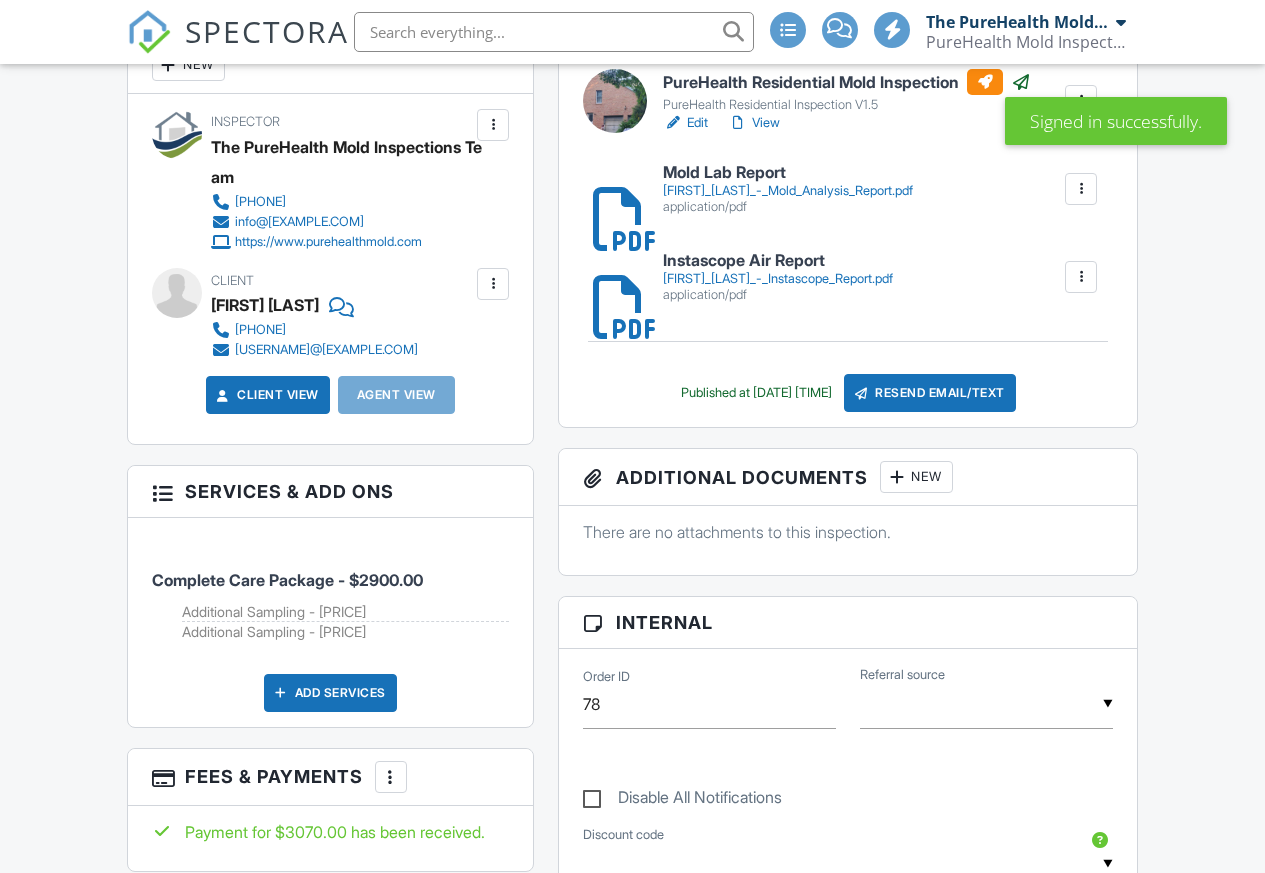 scroll, scrollTop: 840, scrollLeft: 0, axis: vertical 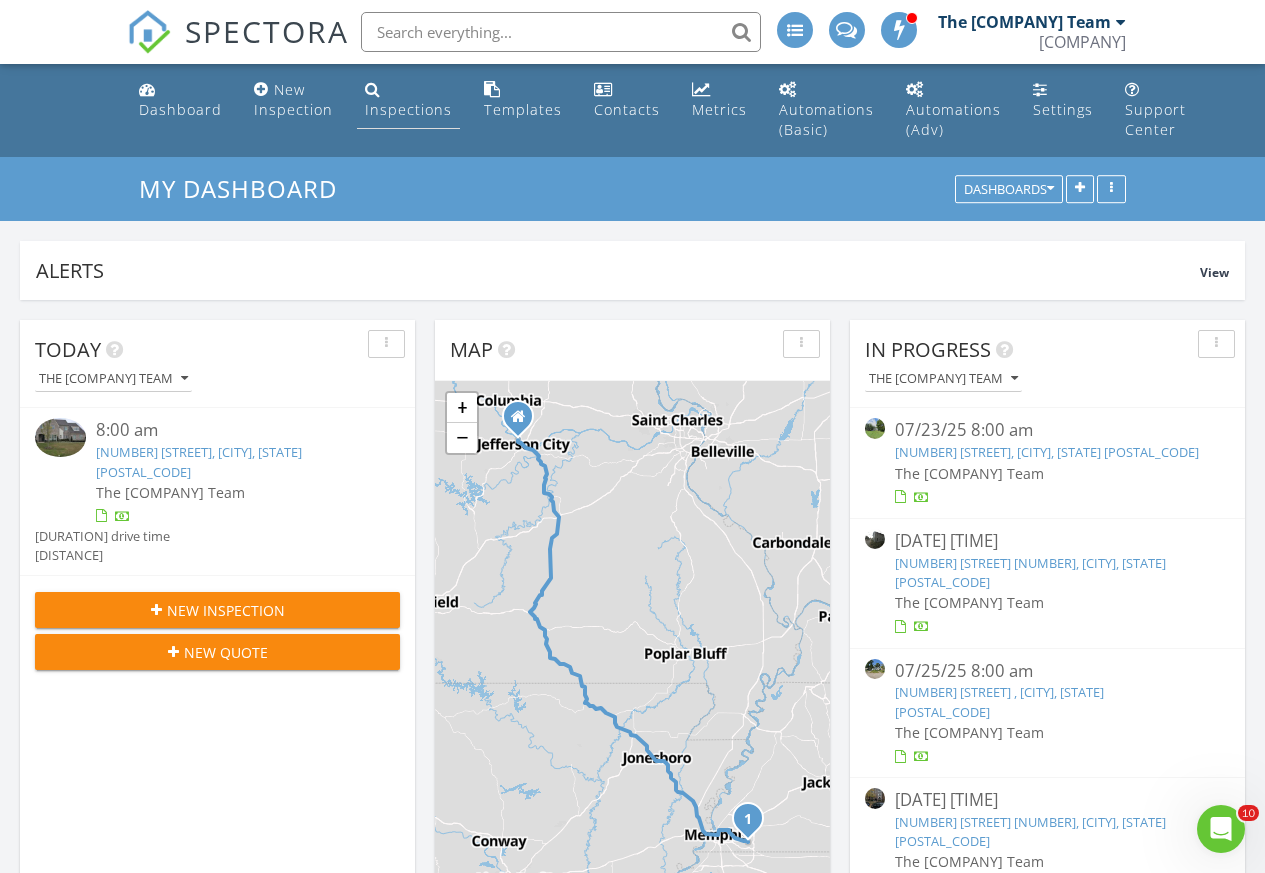 click on "Inspections" at bounding box center [408, 100] 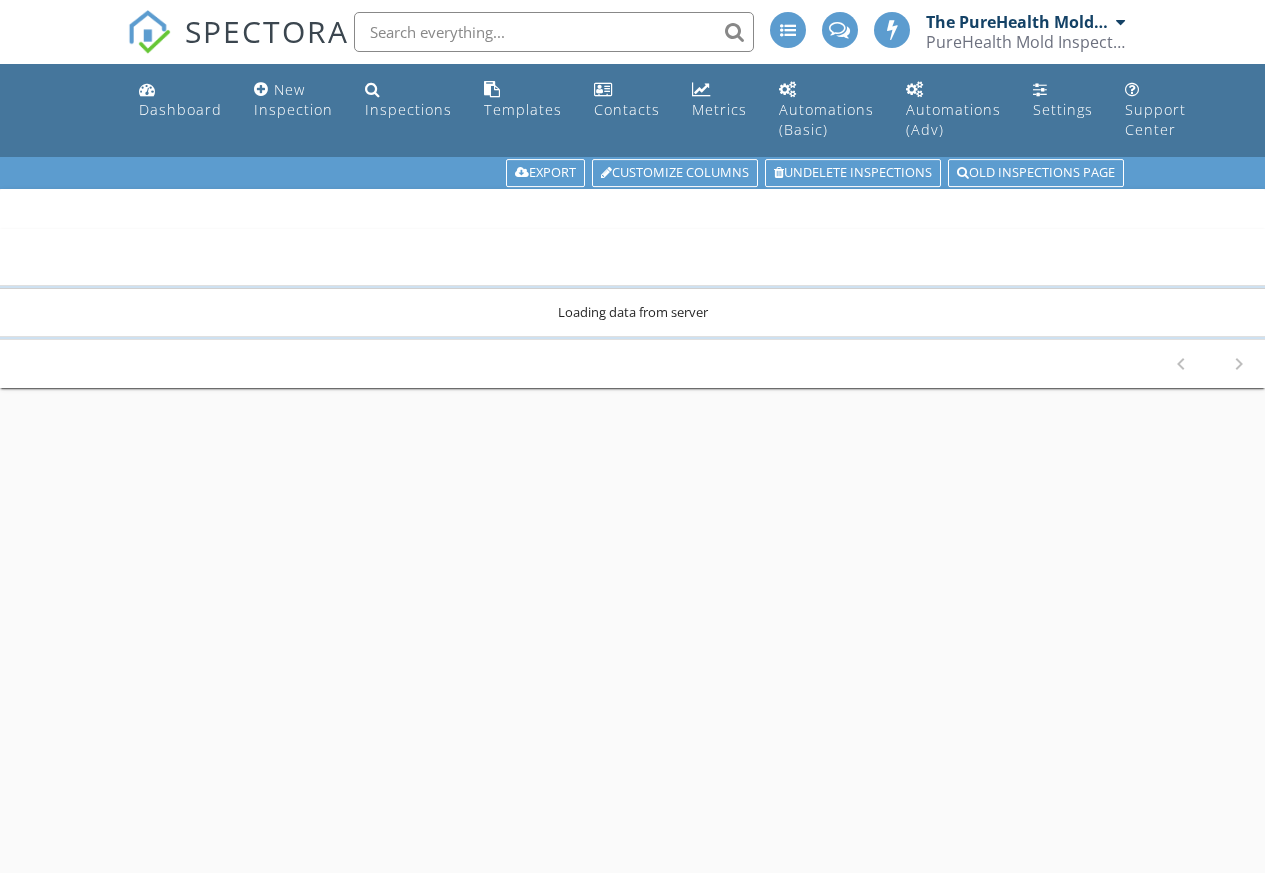 scroll, scrollTop: 0, scrollLeft: 0, axis: both 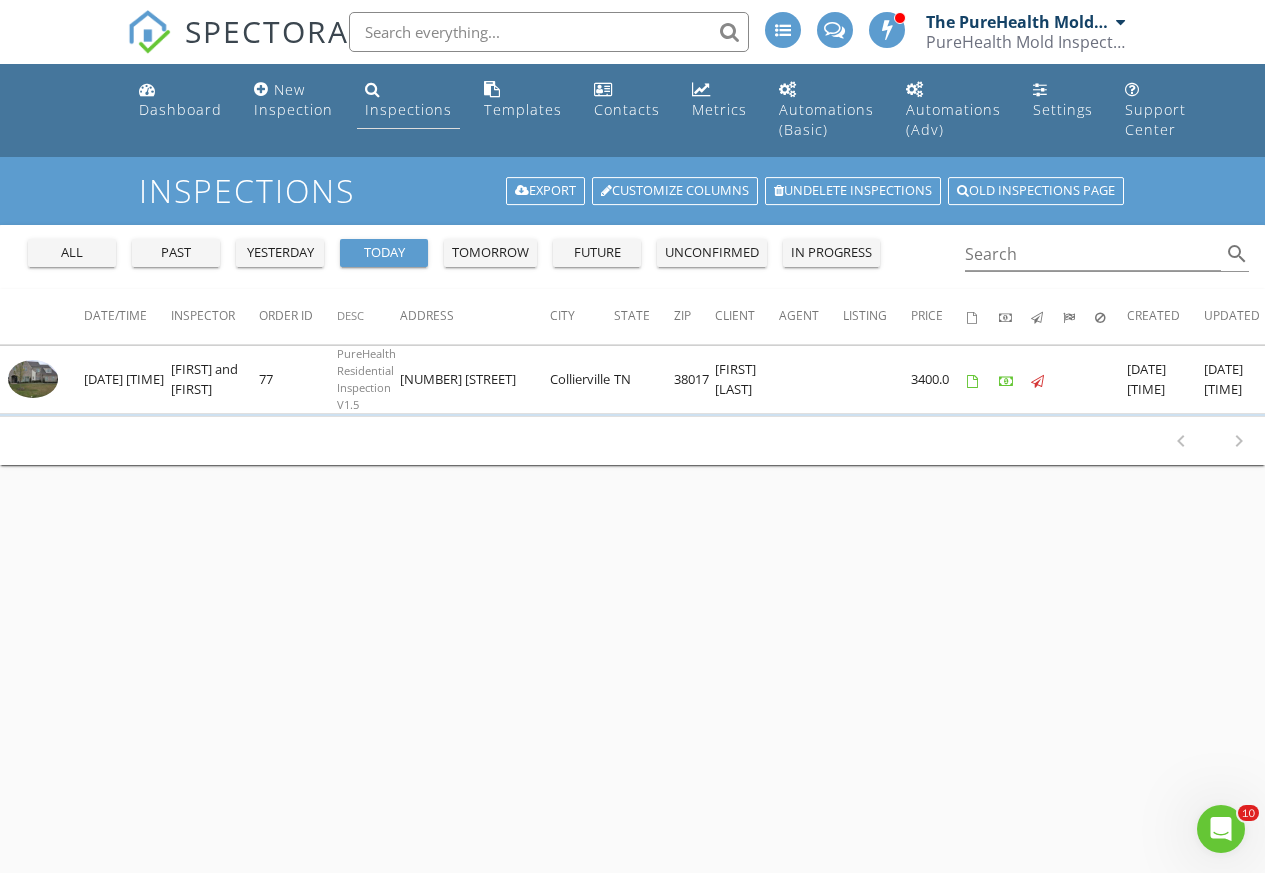 click on "Inspections" at bounding box center (408, 109) 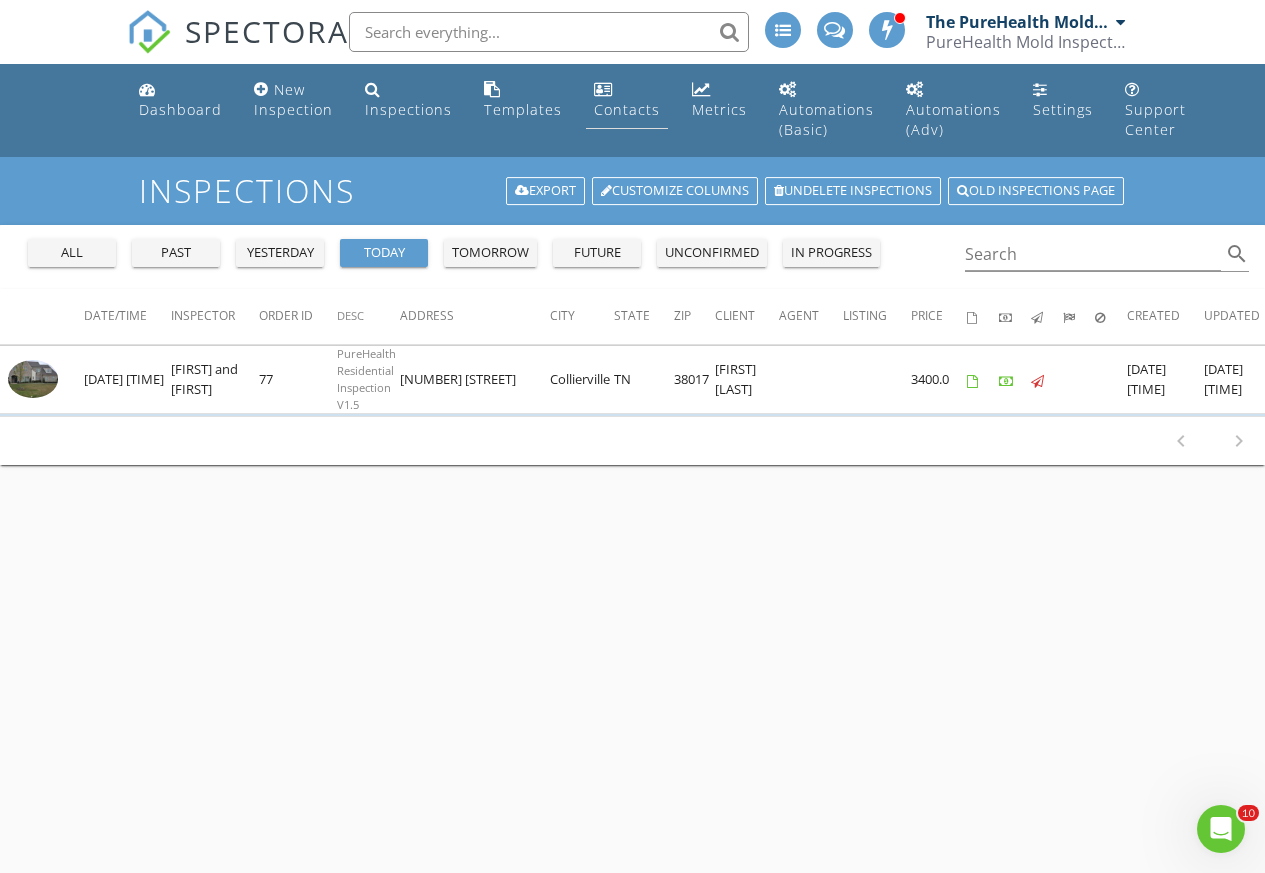 click on "Contacts" at bounding box center [627, 100] 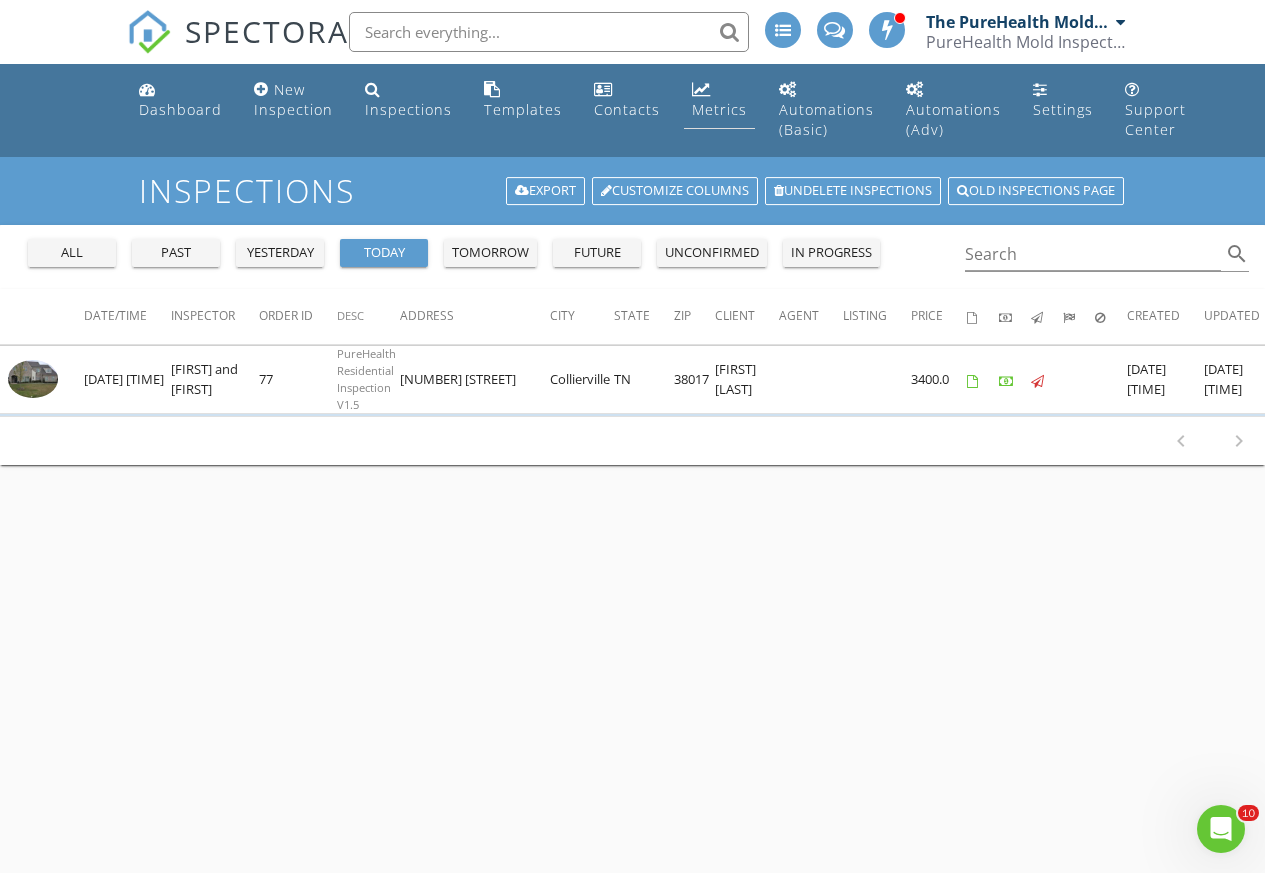 click on "Metrics" at bounding box center (719, 109) 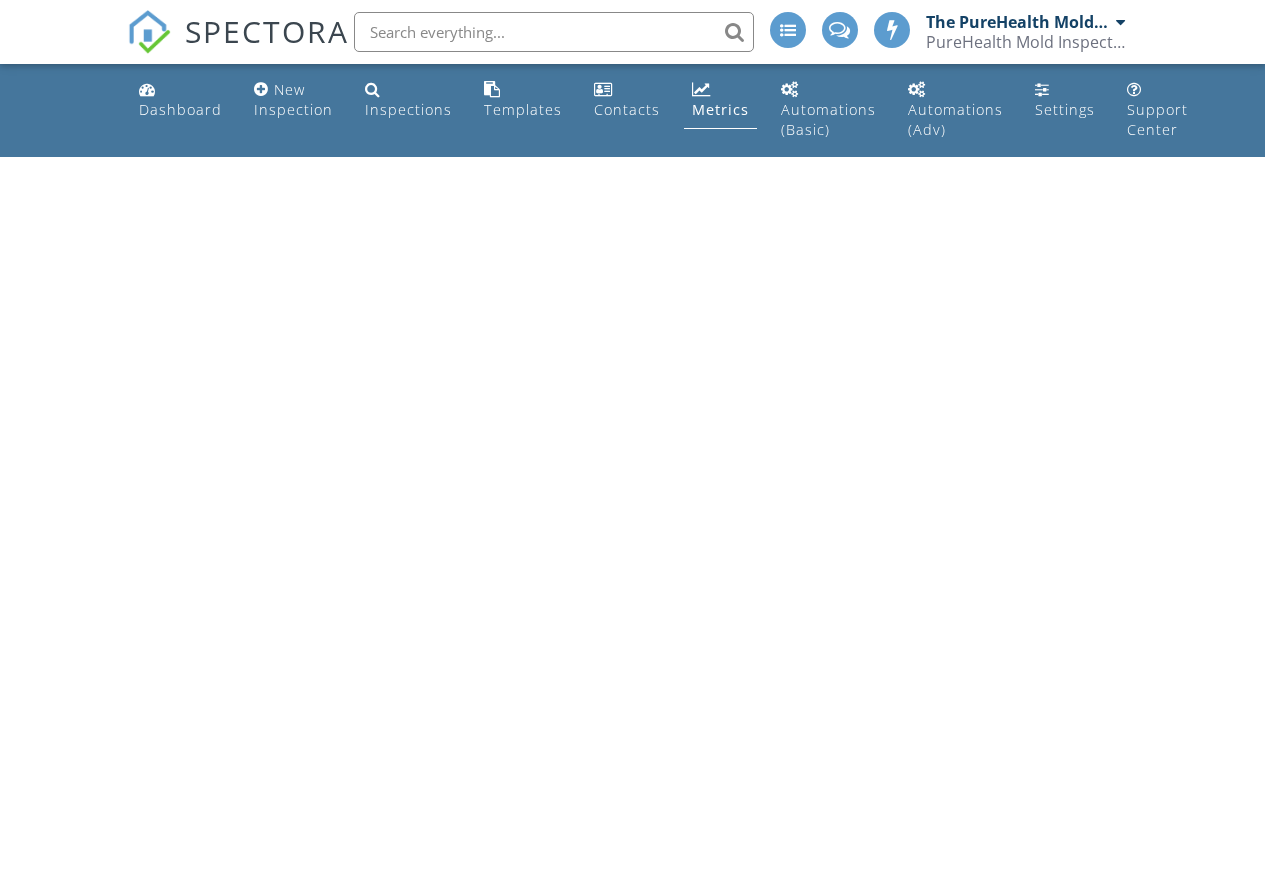 scroll, scrollTop: 0, scrollLeft: 0, axis: both 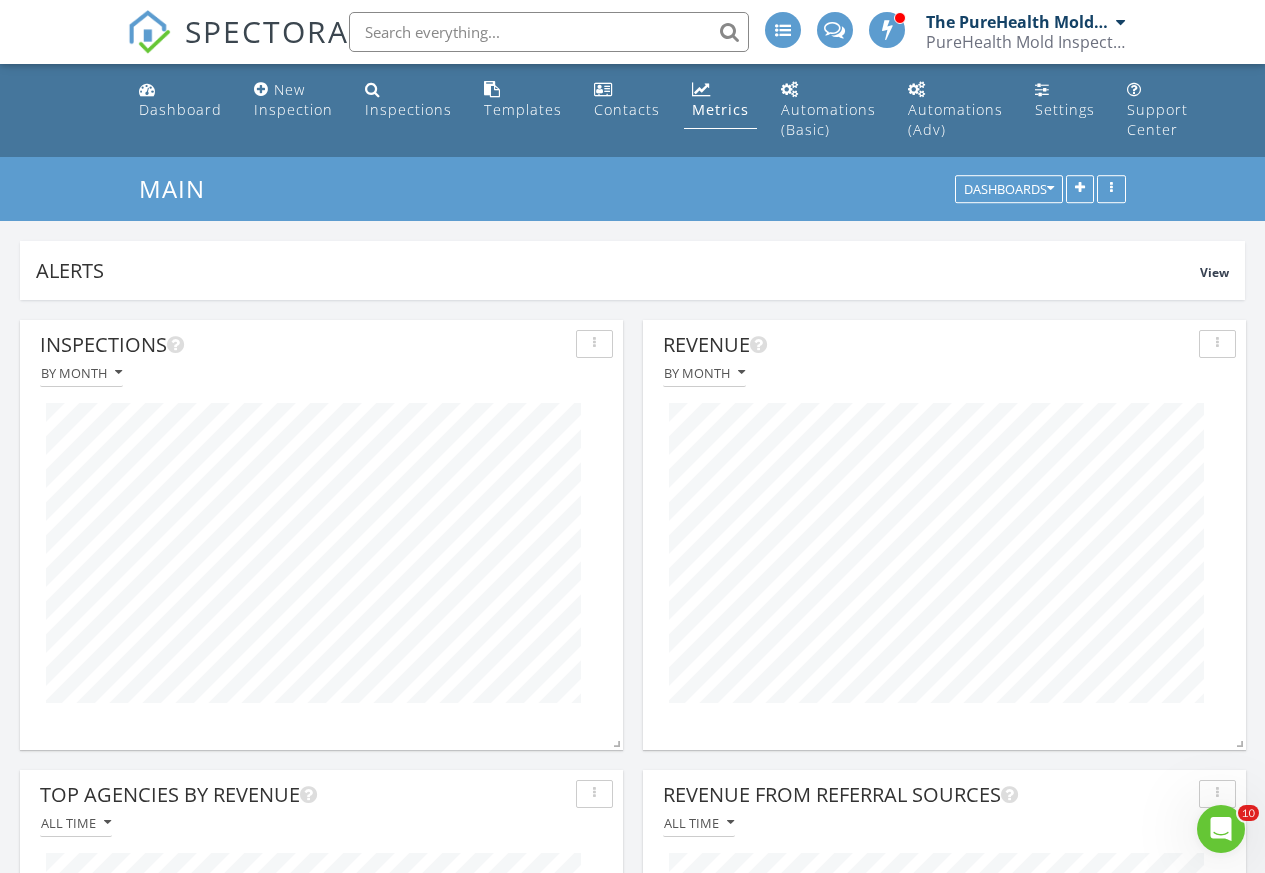 click at bounding box center [701, 89] 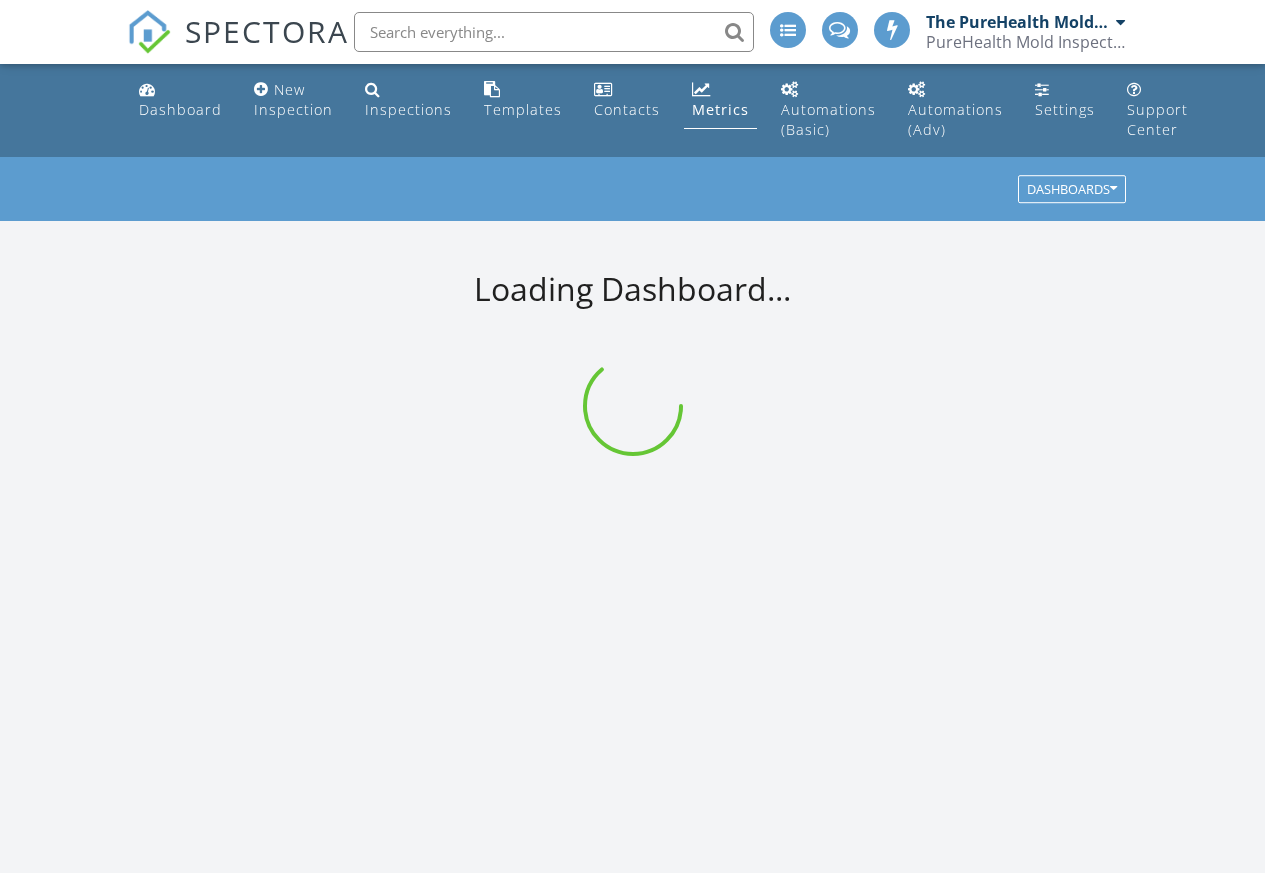 scroll, scrollTop: 0, scrollLeft: 0, axis: both 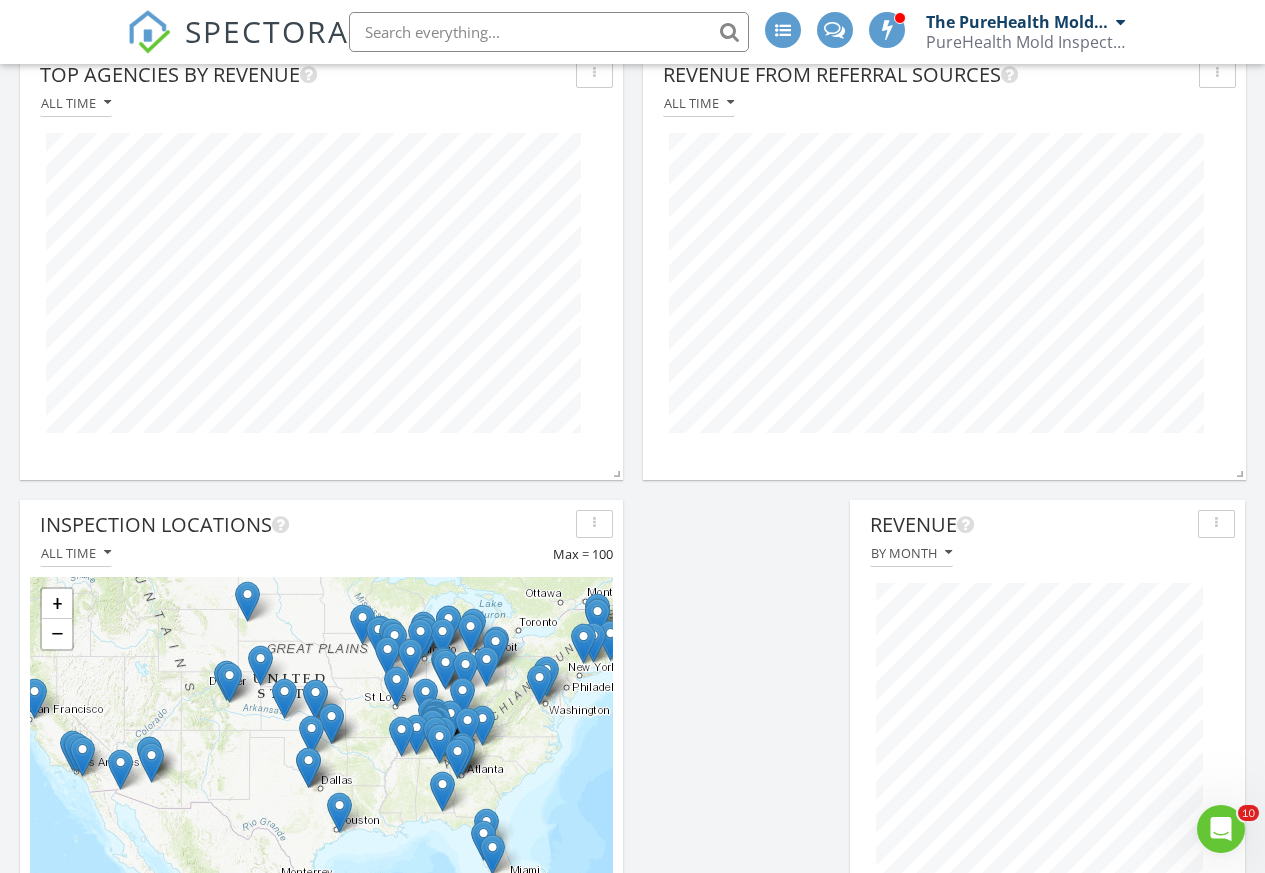 click on "All time" at bounding box center [944, 103] 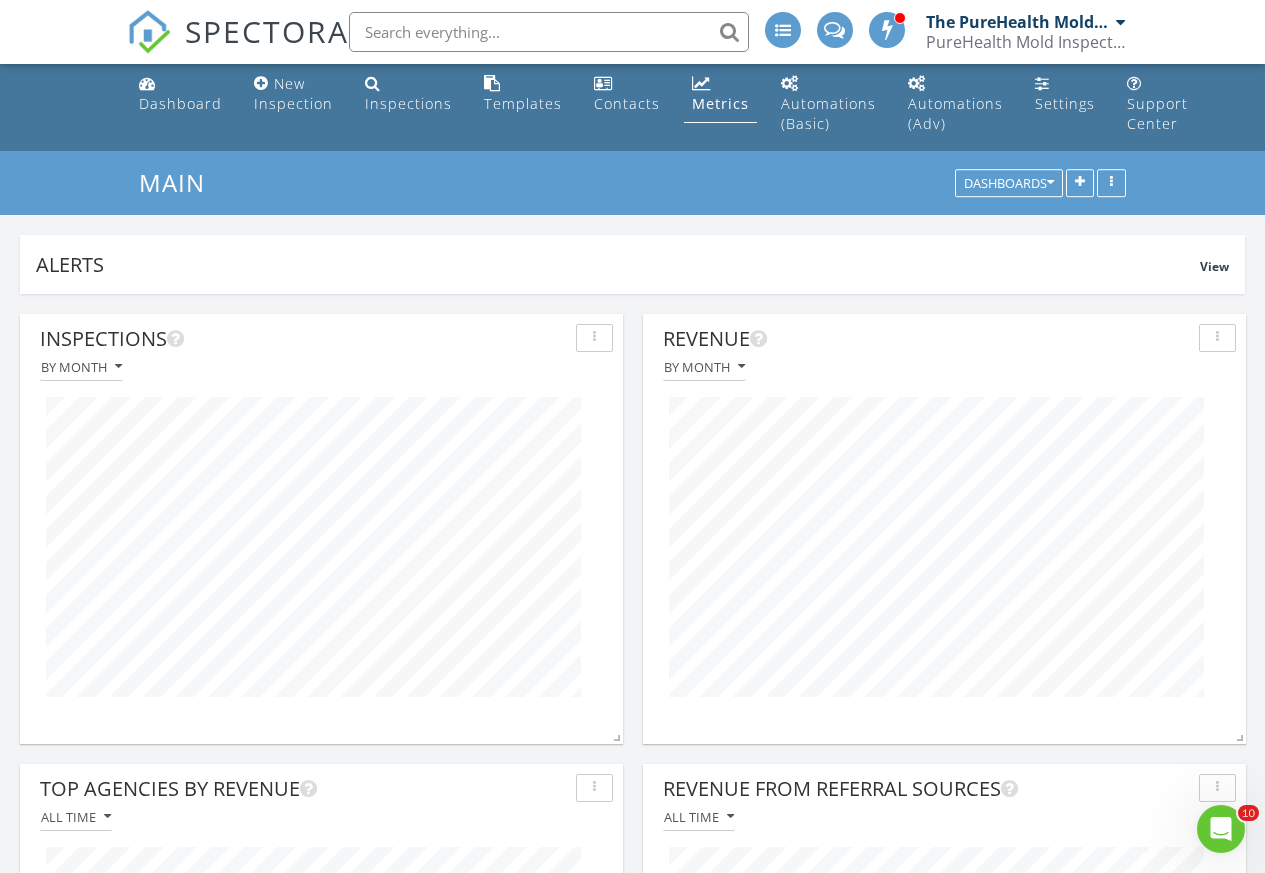 scroll, scrollTop: 0, scrollLeft: 0, axis: both 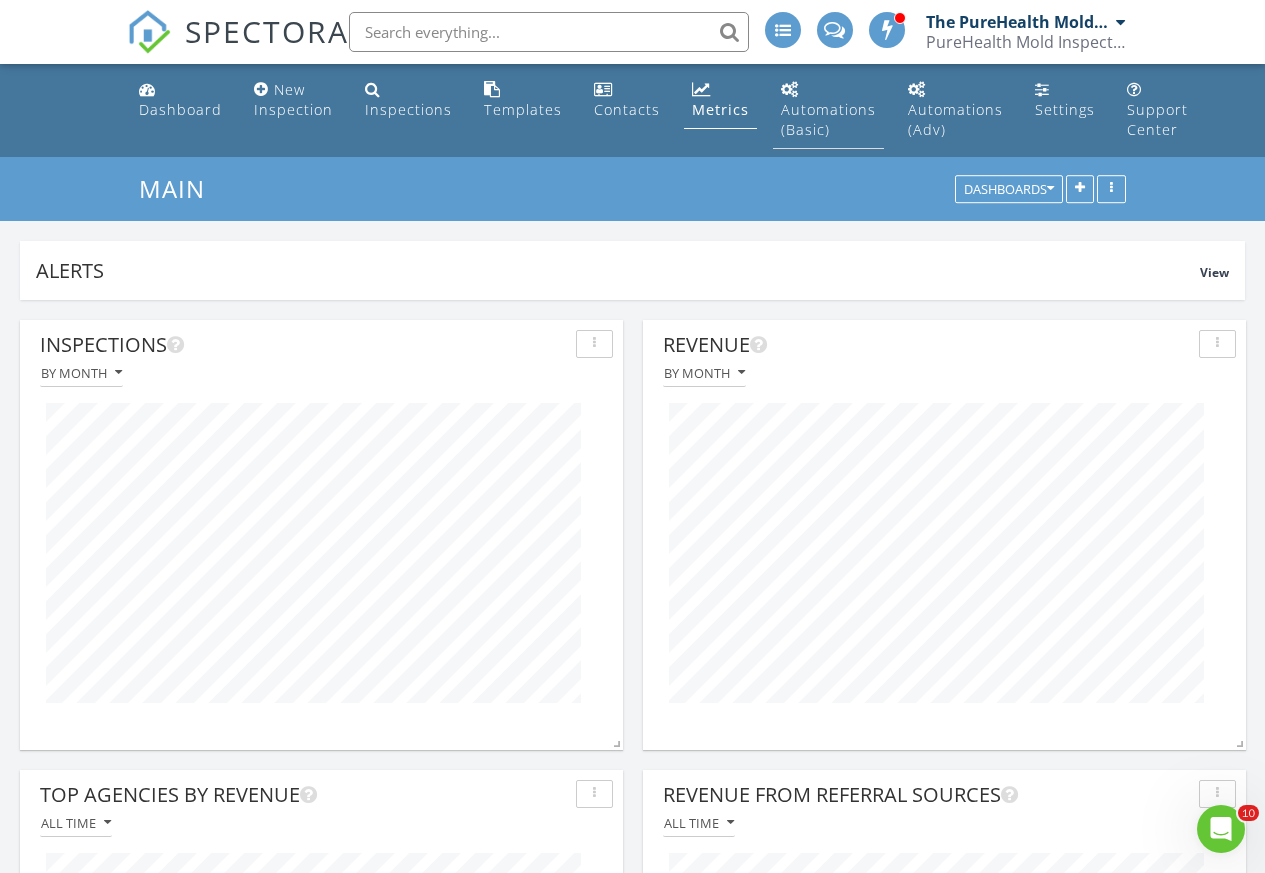 click on "Automations (Basic)" at bounding box center [828, 119] 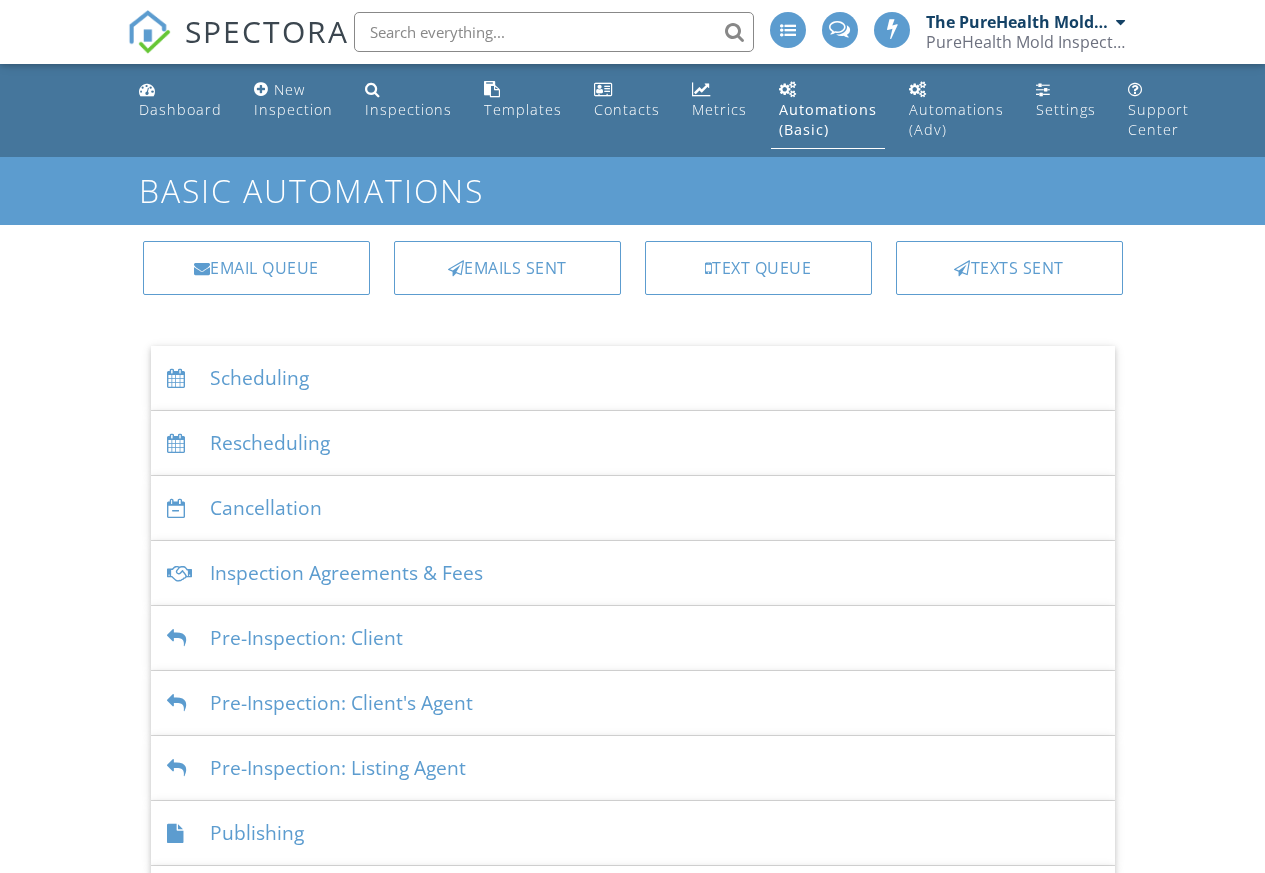 scroll, scrollTop: 0, scrollLeft: 0, axis: both 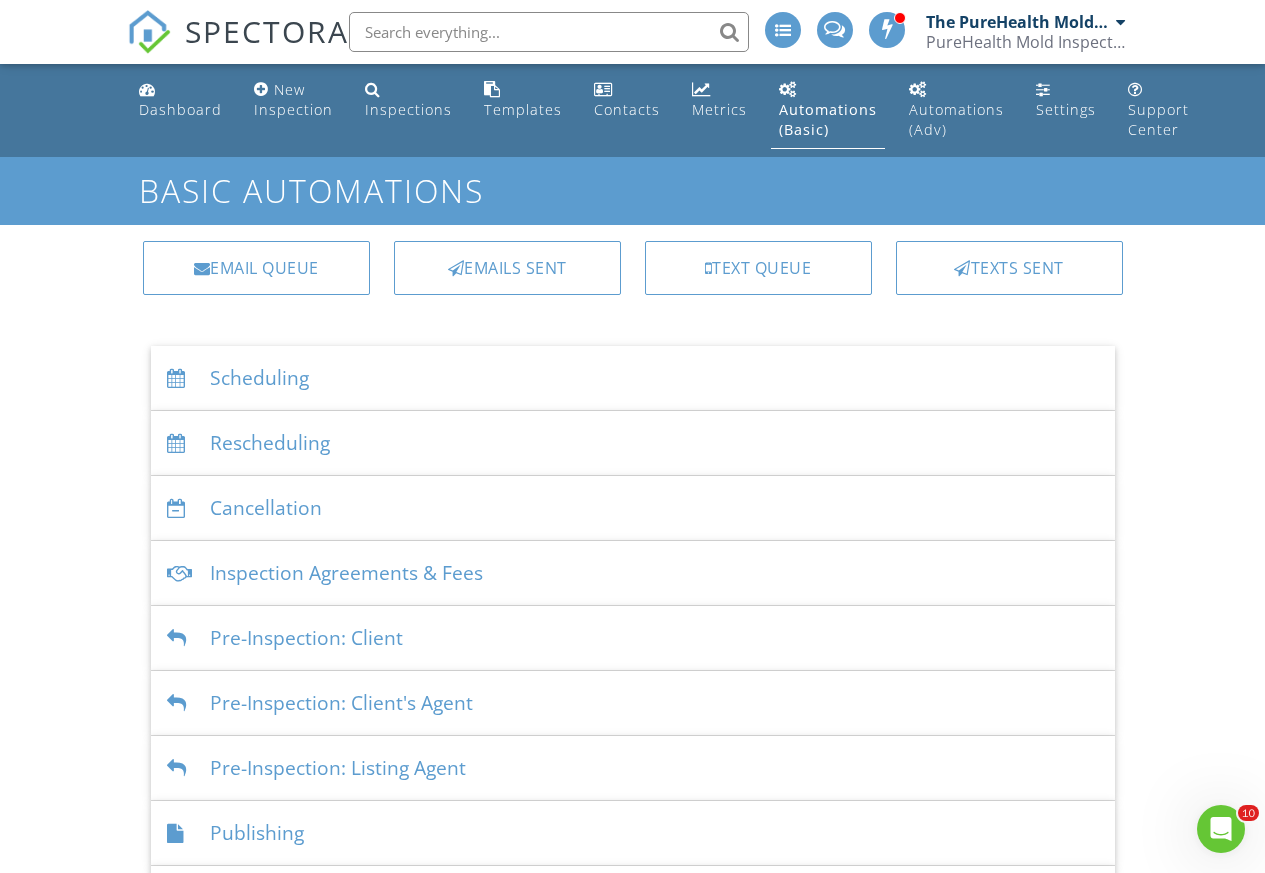 click on "Automations (Basic)" at bounding box center [828, 110] 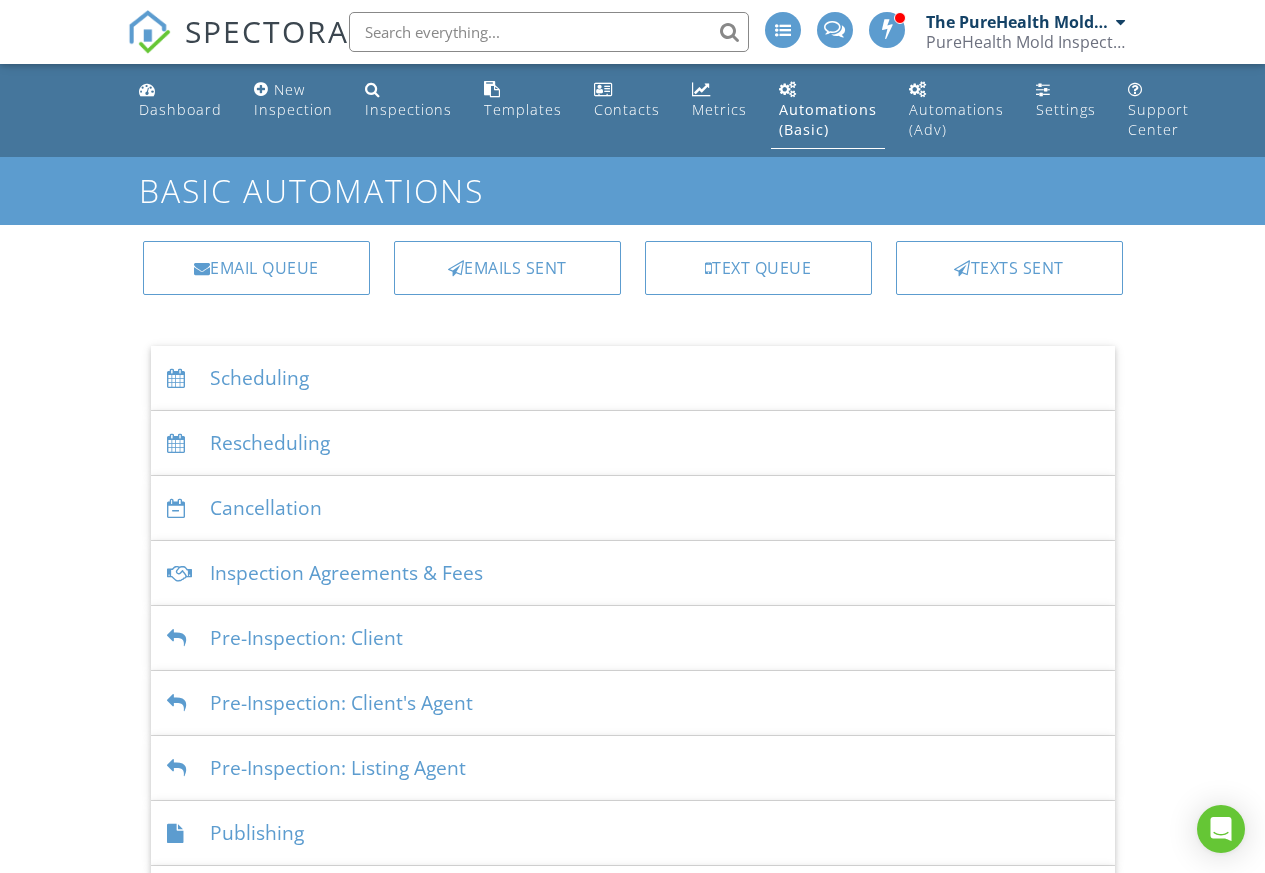 scroll, scrollTop: 0, scrollLeft: 0, axis: both 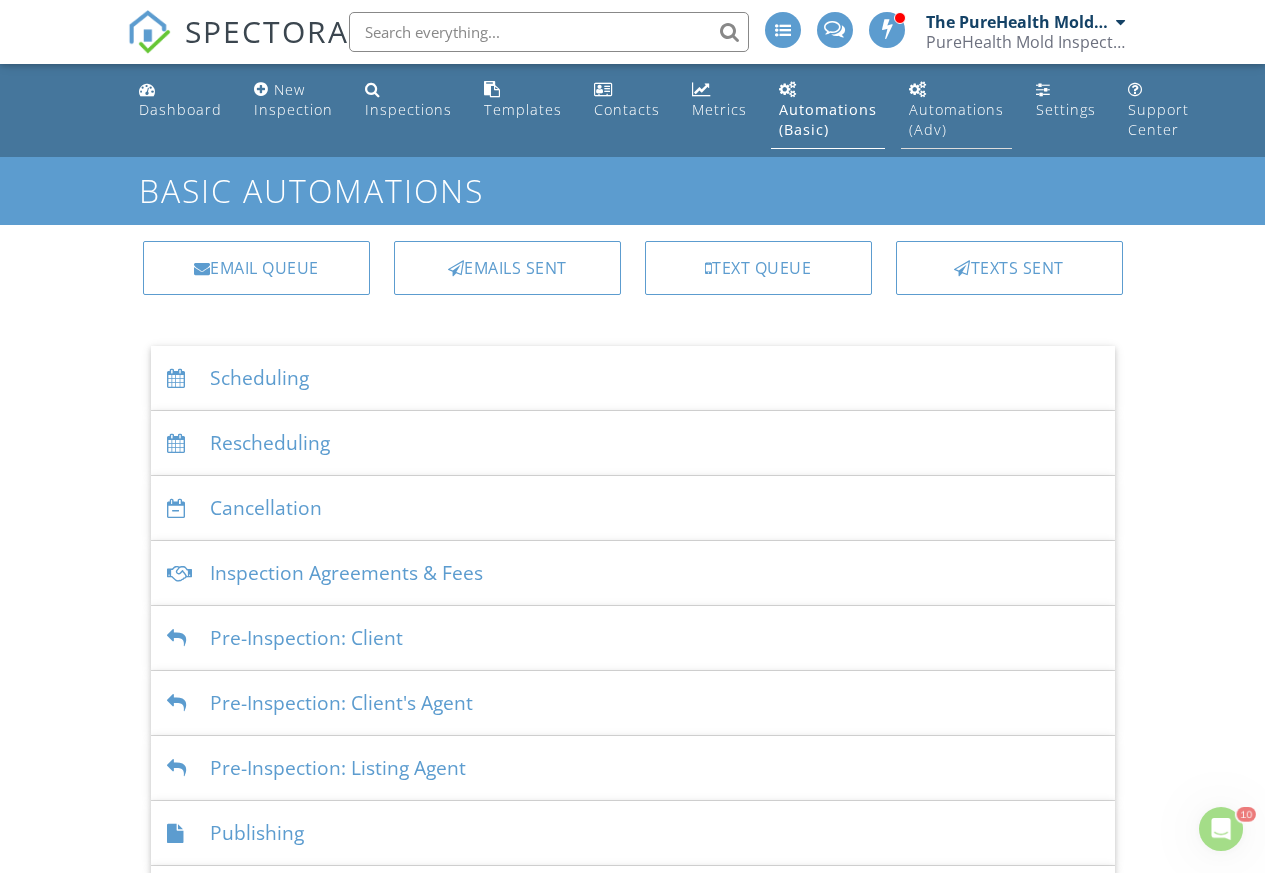 click on "Automations (Adv)" at bounding box center (956, 119) 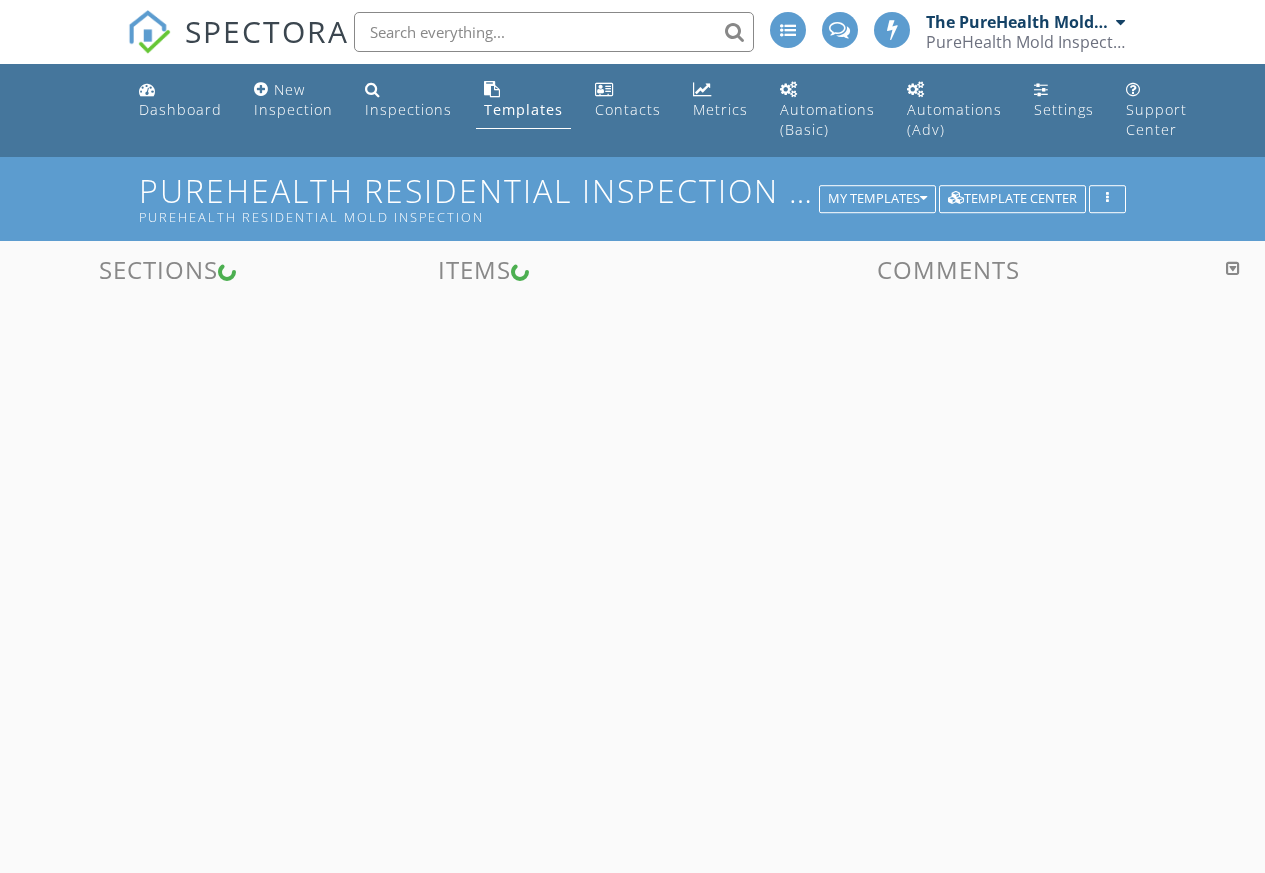 scroll, scrollTop: 0, scrollLeft: 0, axis: both 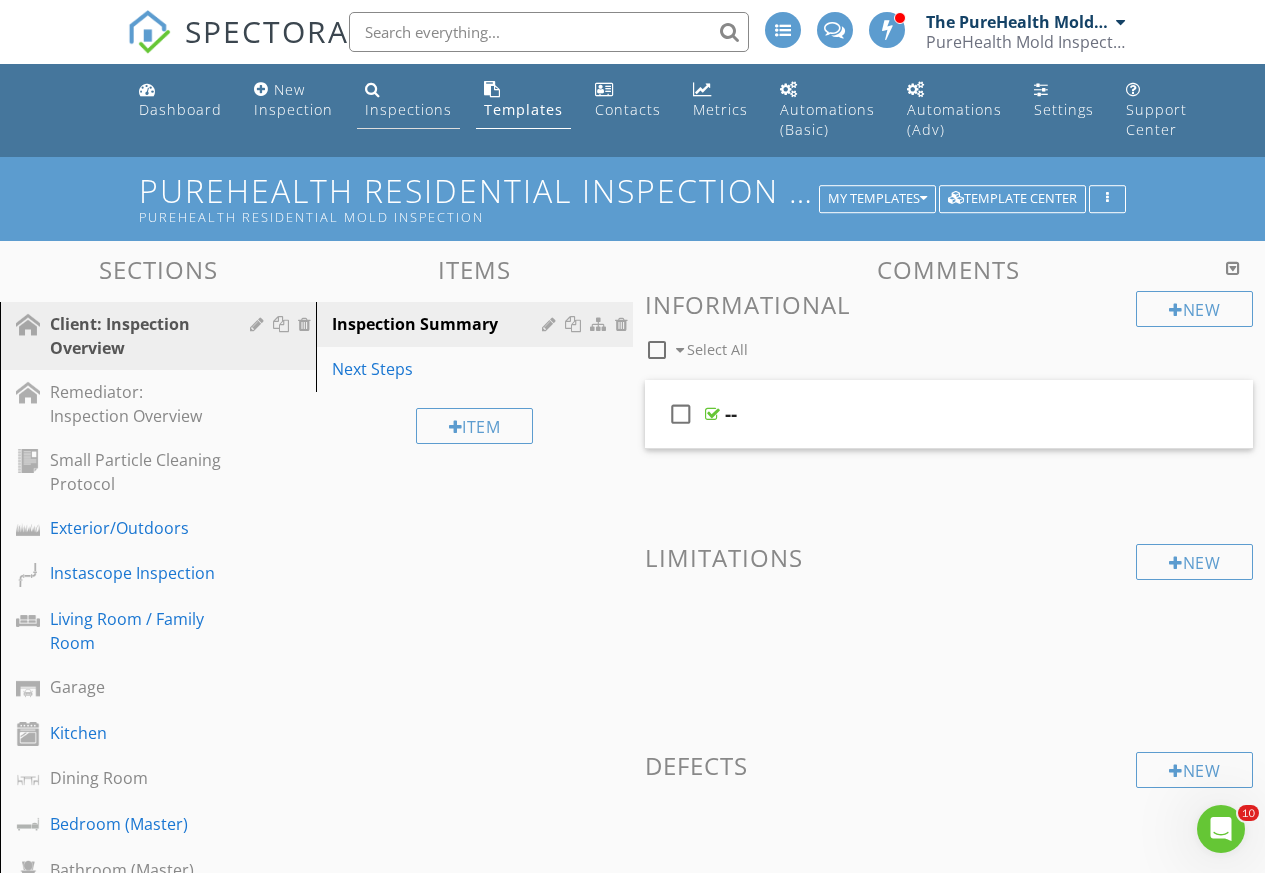 click on "Inspections" at bounding box center [408, 100] 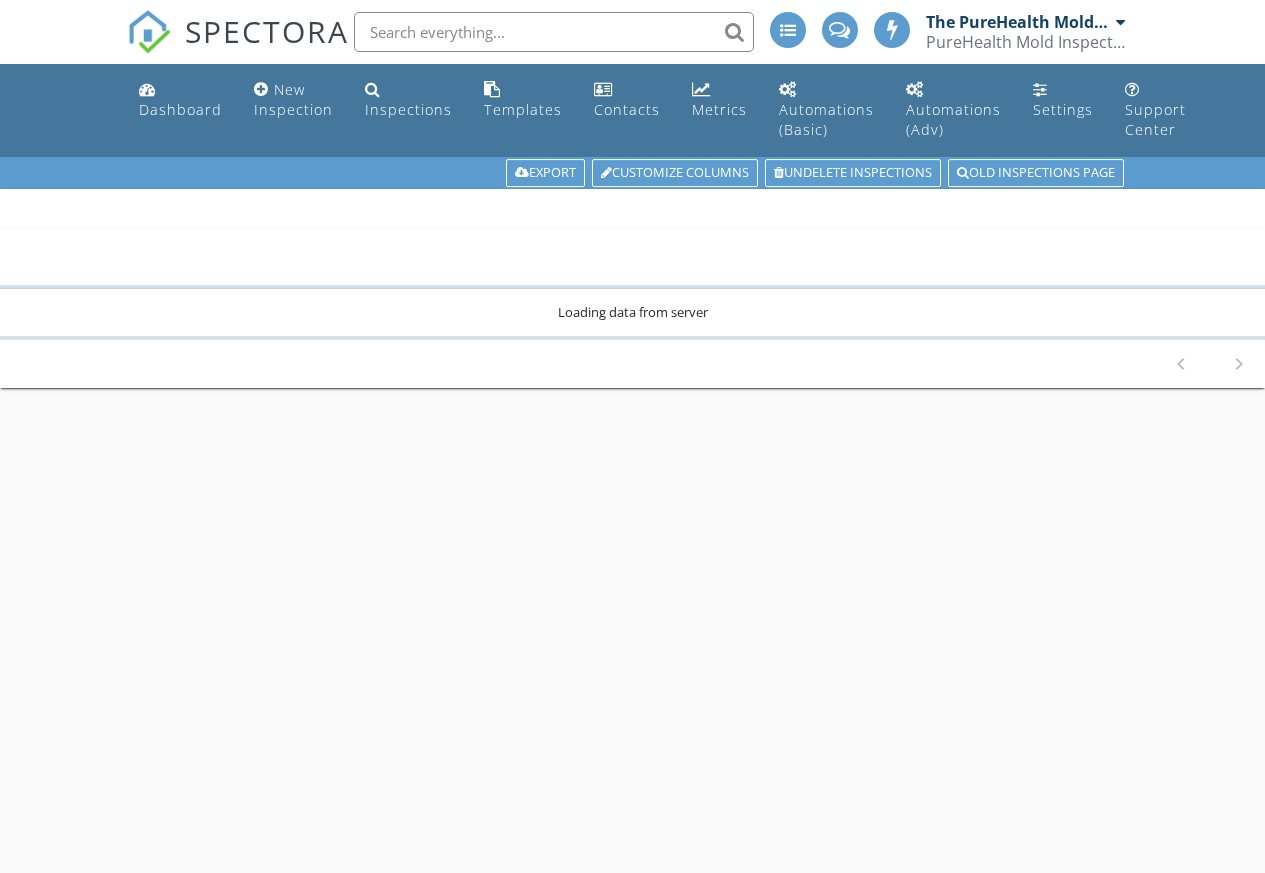 scroll, scrollTop: 0, scrollLeft: 0, axis: both 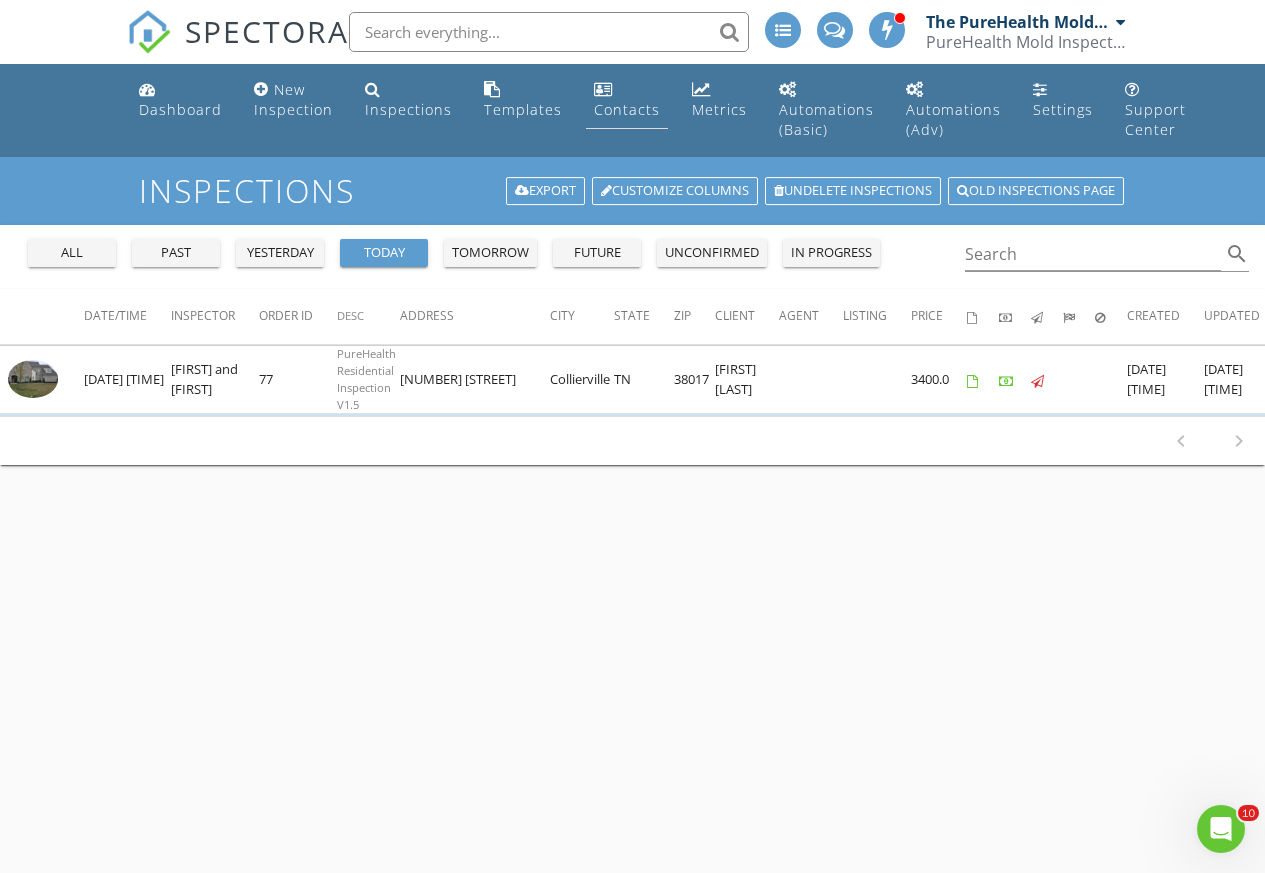 click at bounding box center (603, 89) 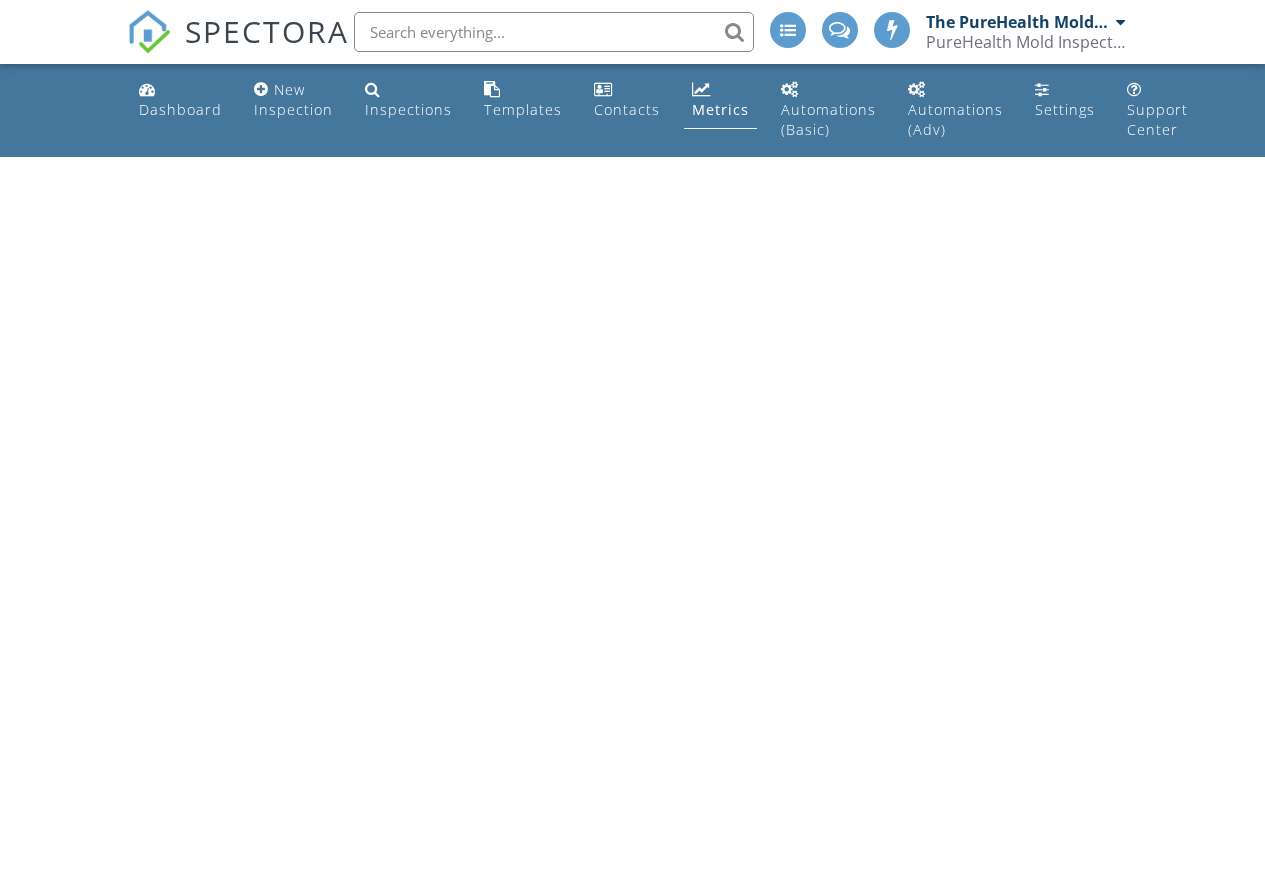 scroll, scrollTop: 0, scrollLeft: 0, axis: both 